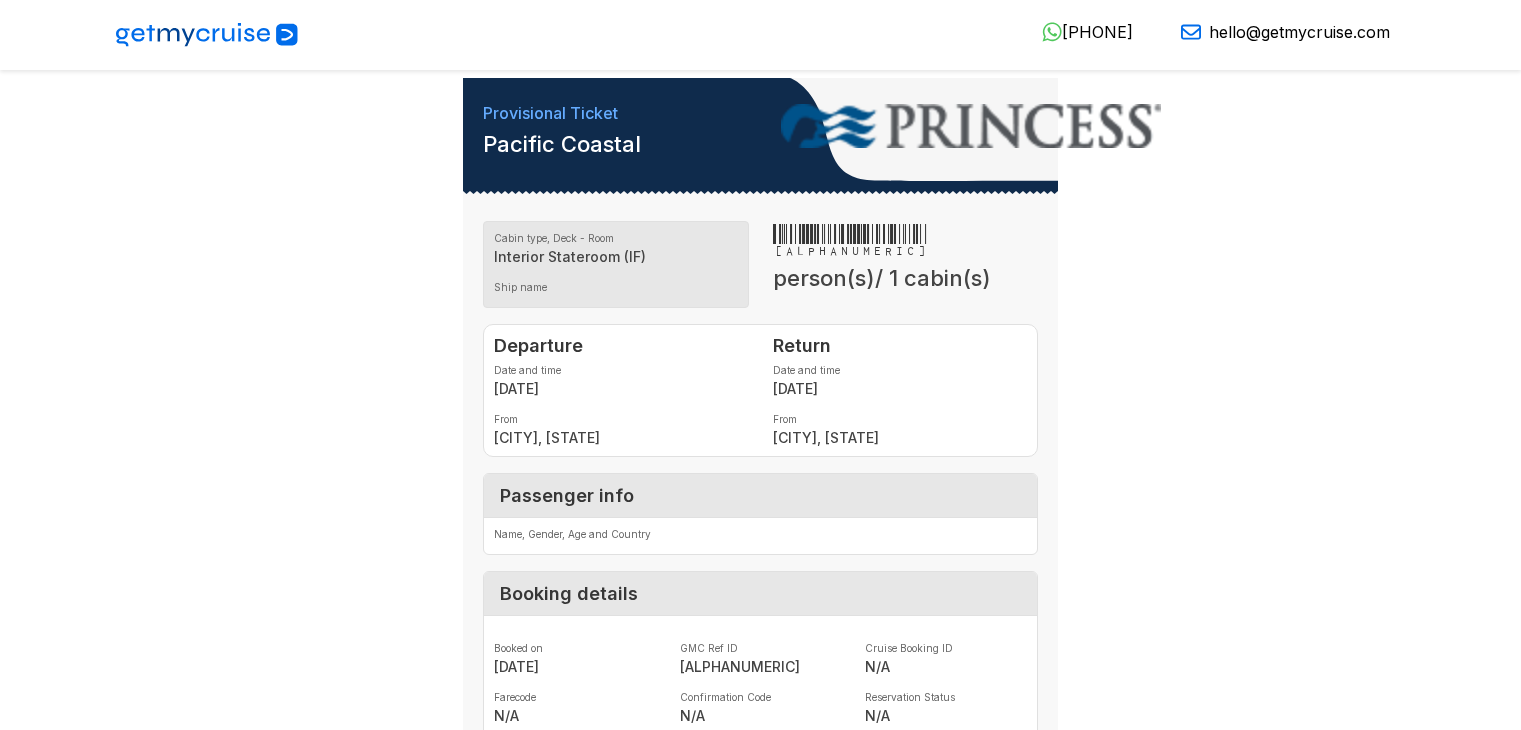 scroll, scrollTop: 0, scrollLeft: 0, axis: both 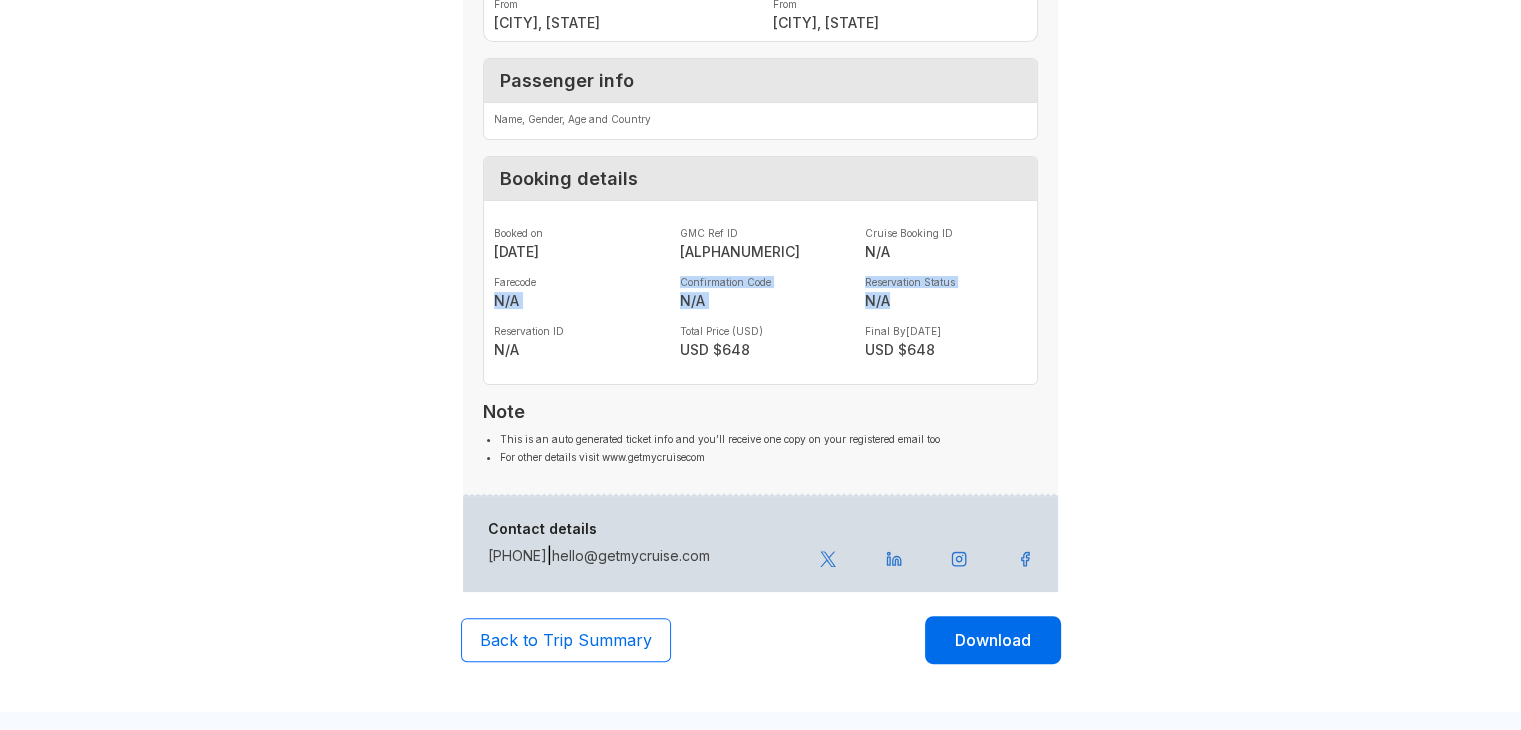 drag, startPoint x: 905, startPoint y: 314, endPoint x: 480, endPoint y: 315, distance: 425.0012 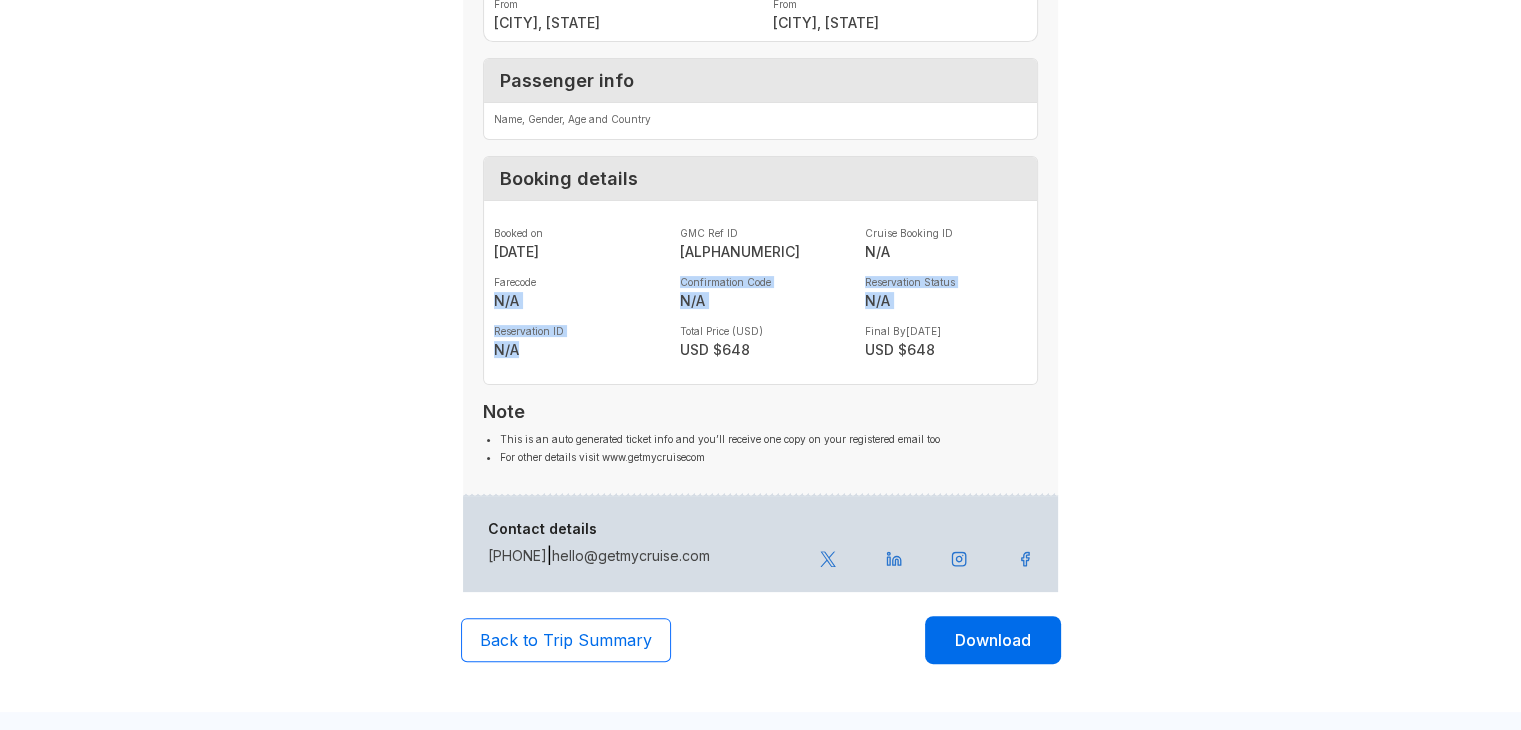 drag, startPoint x: 534, startPoint y: 370, endPoint x: 492, endPoint y: 321, distance: 64.53681 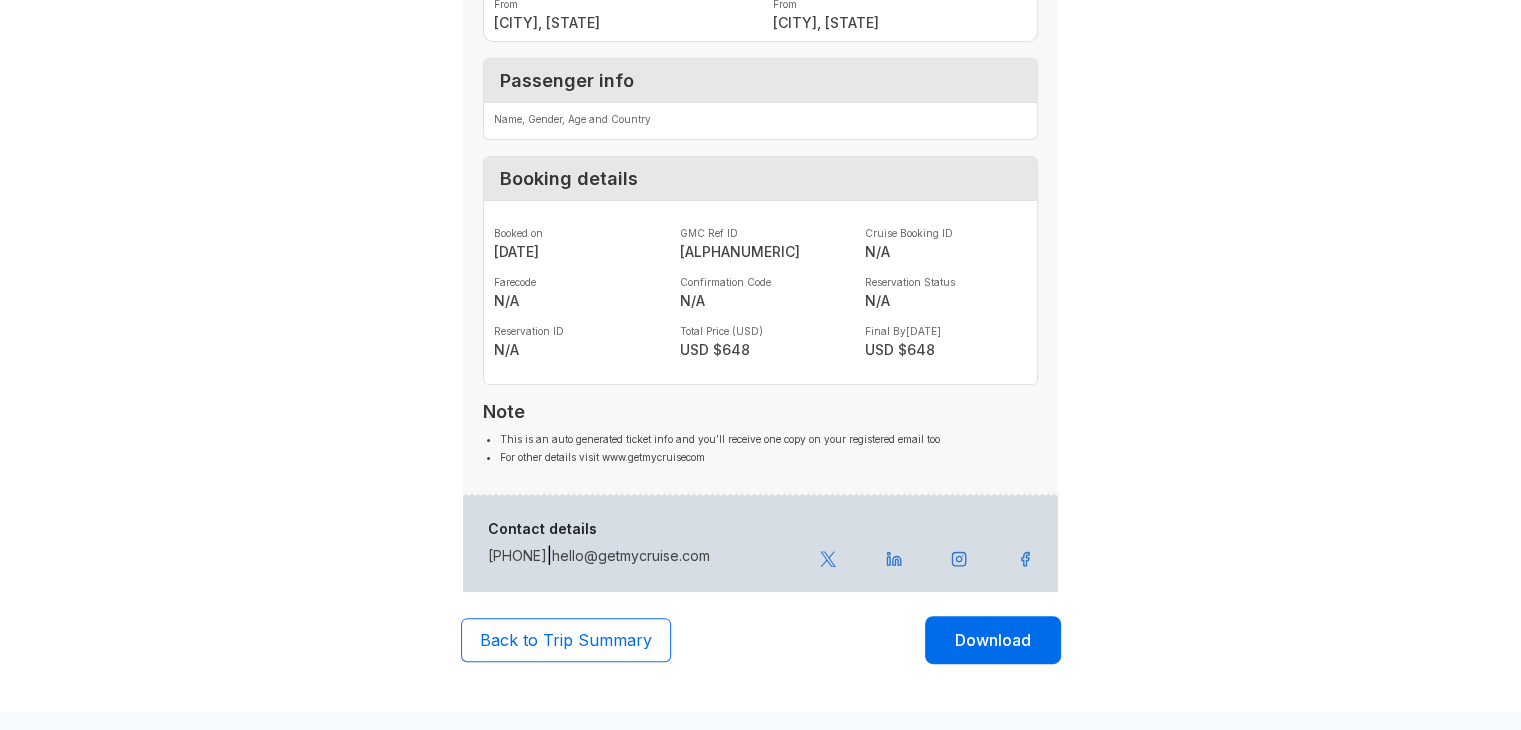 click on "Back to Trip Summary" at bounding box center [566, 640] 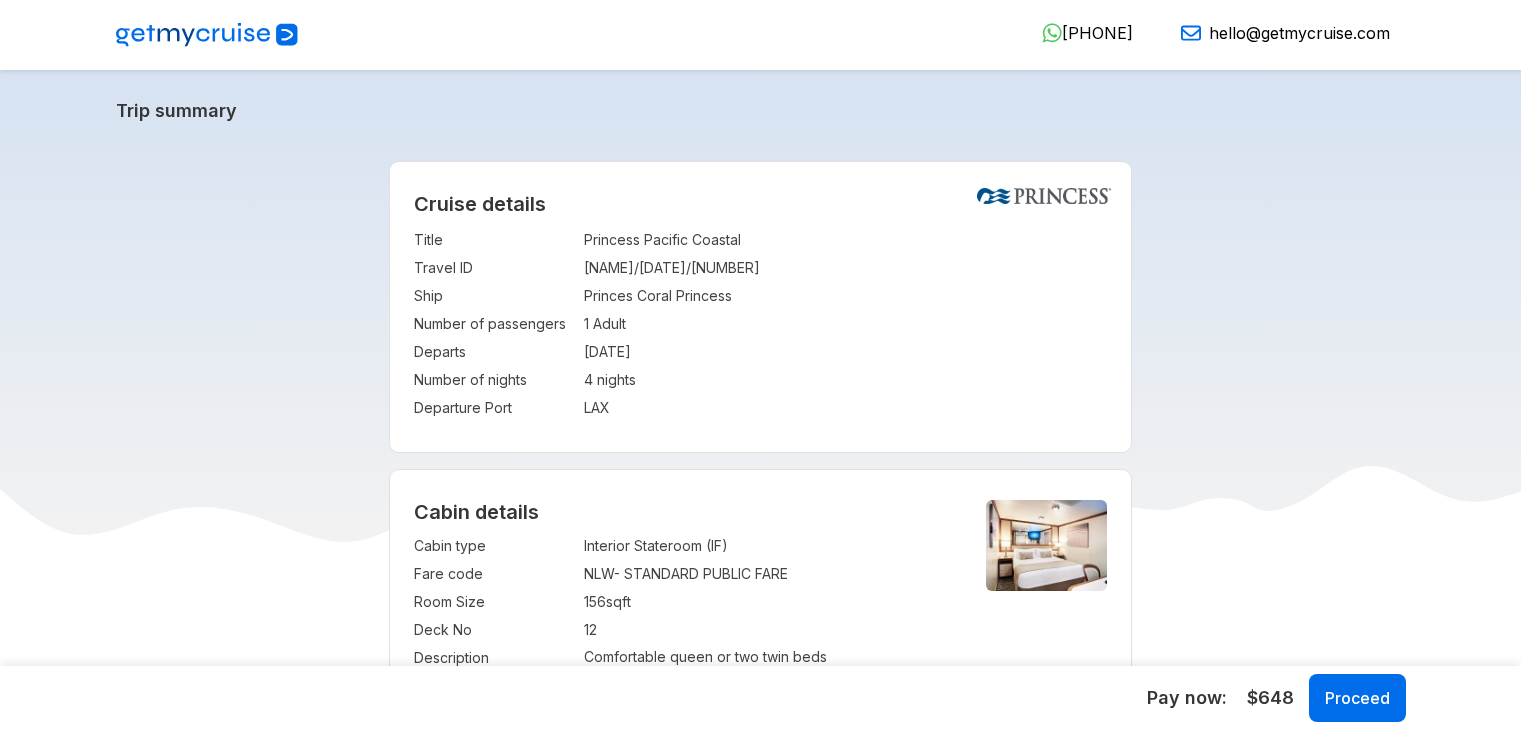 select on "**" 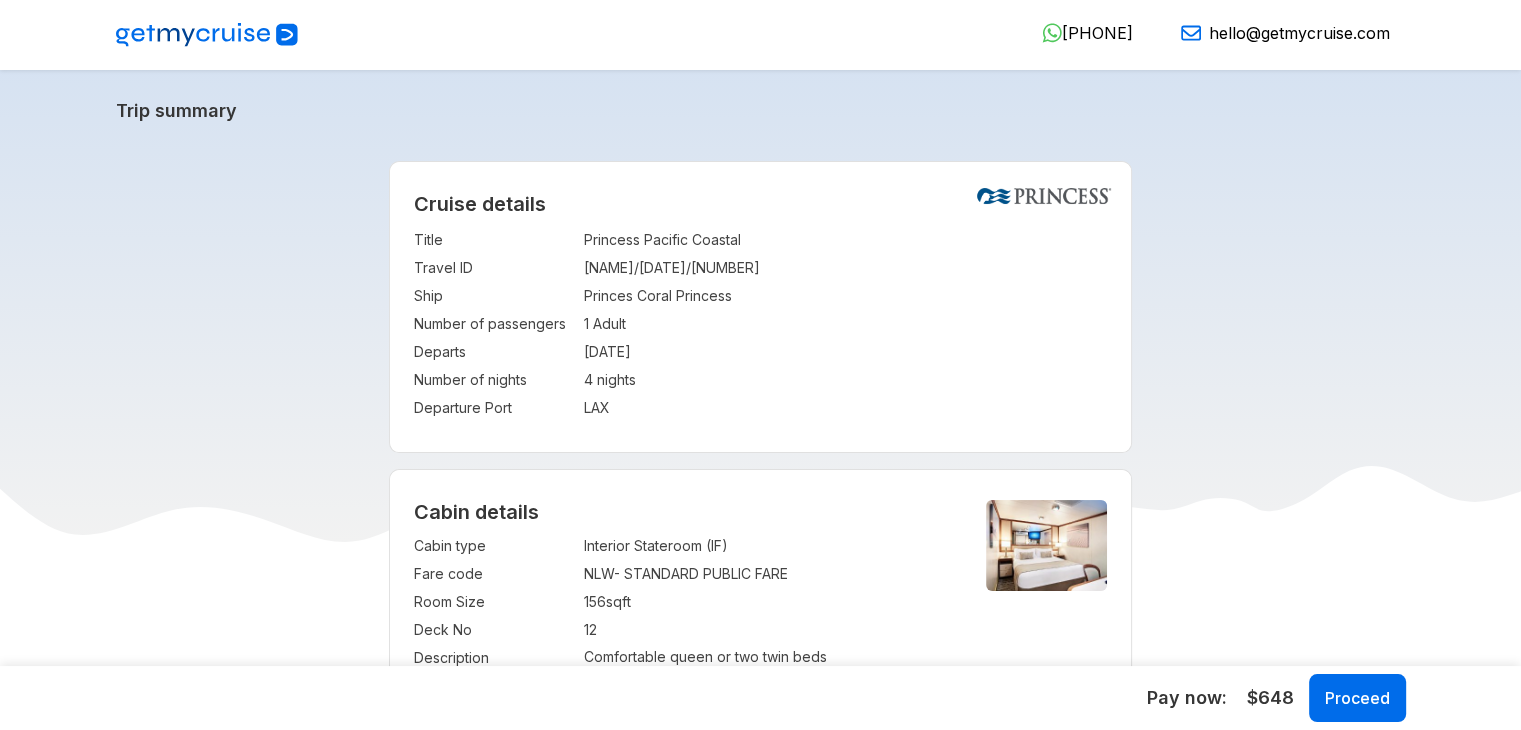 scroll, scrollTop: 0, scrollLeft: 0, axis: both 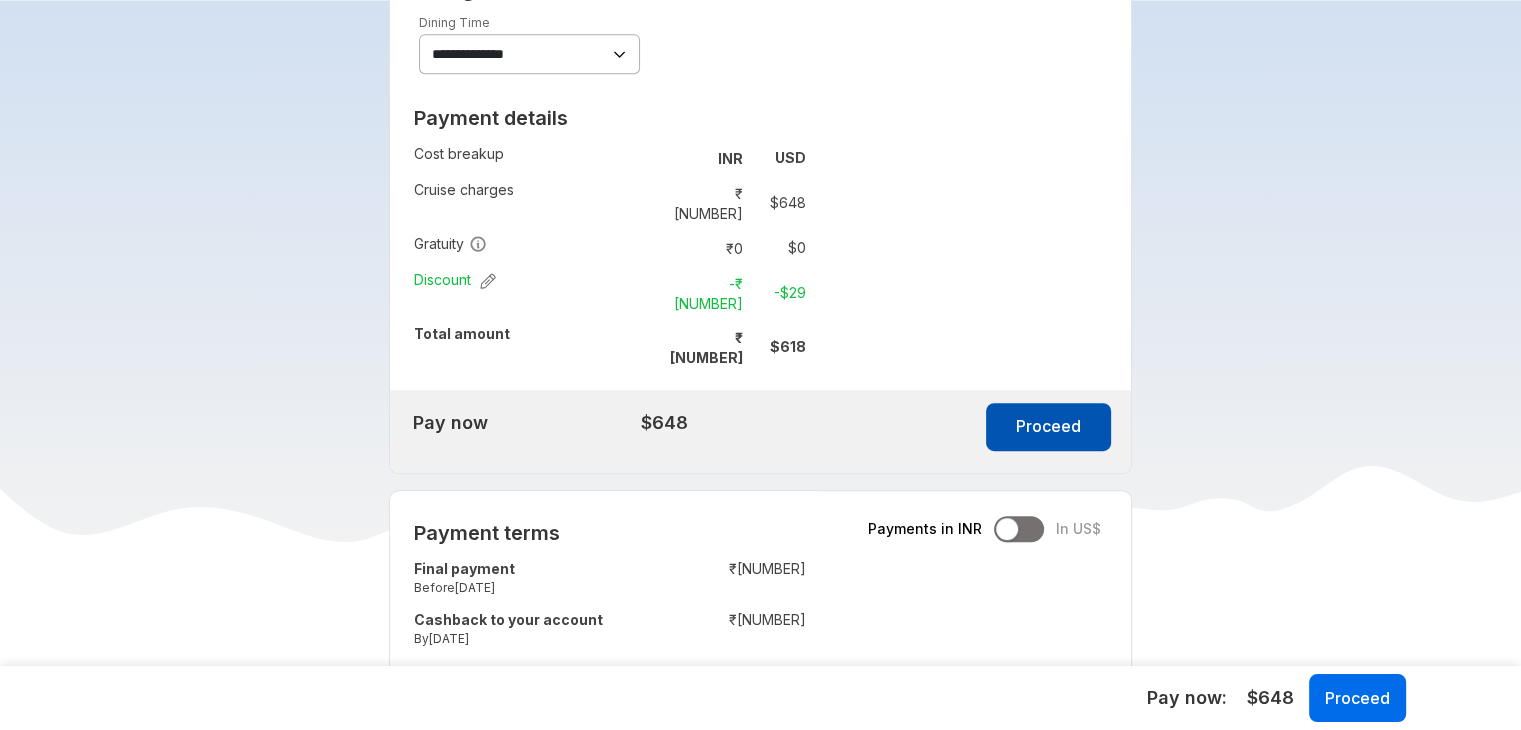 click on "Proceed" at bounding box center (1048, 427) 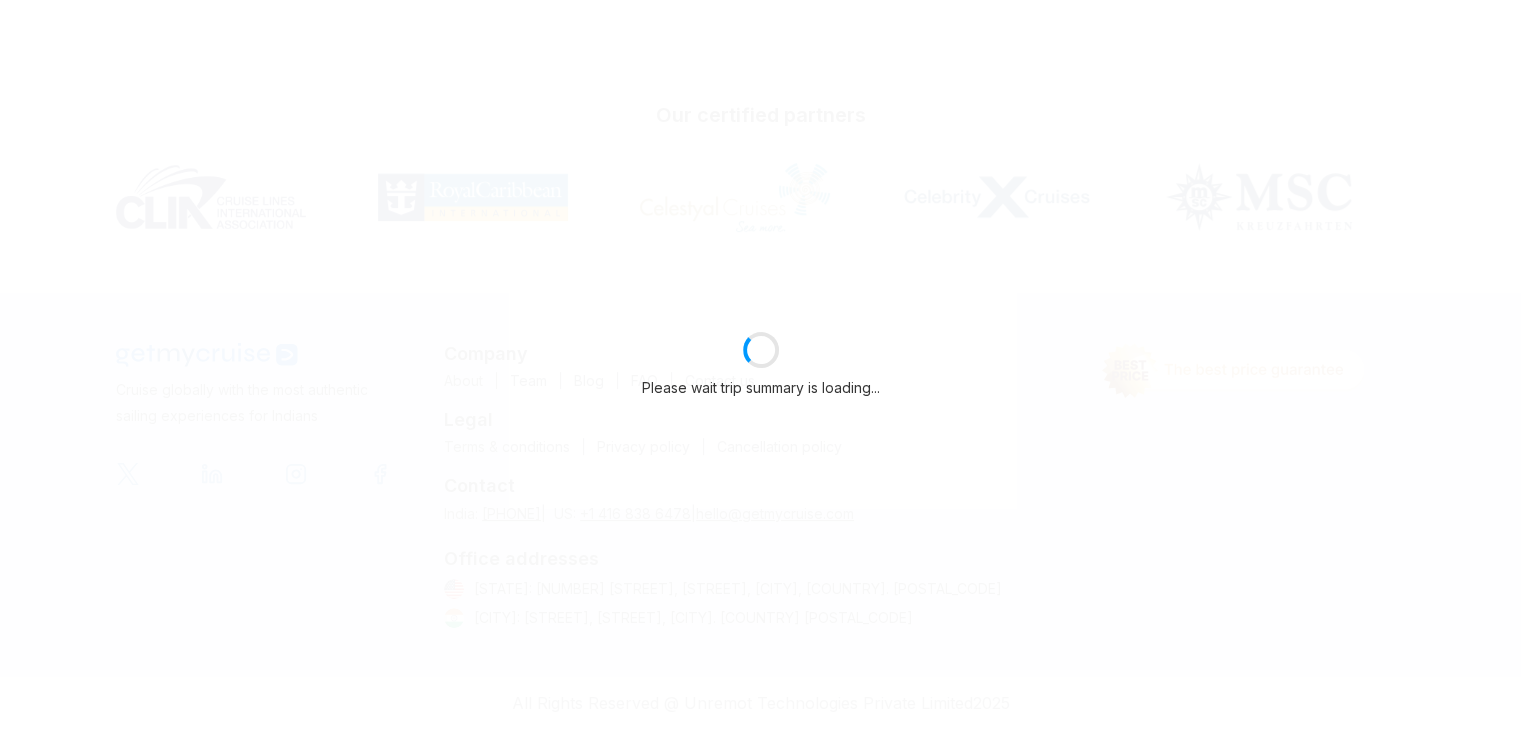 scroll, scrollTop: 429, scrollLeft: 0, axis: vertical 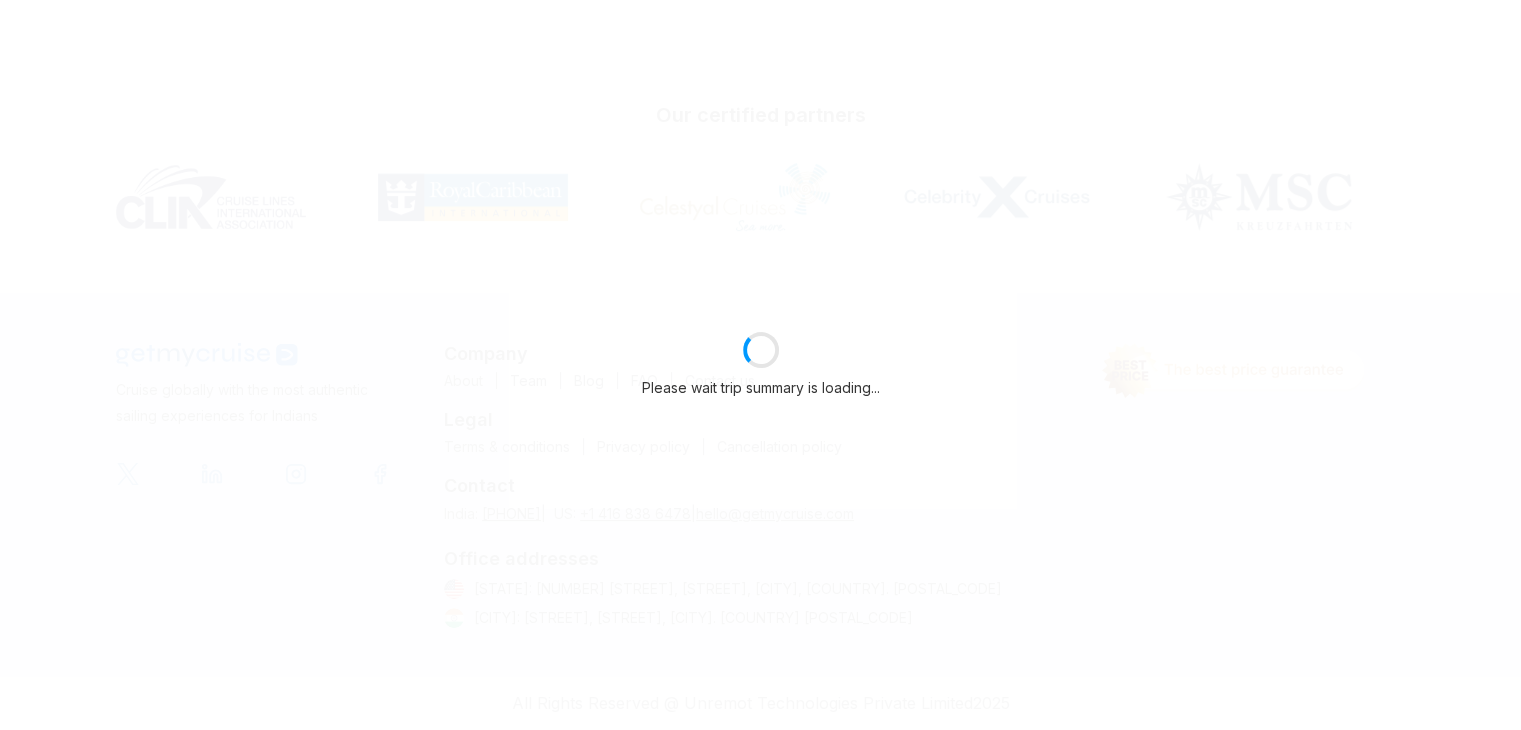 select on "**" 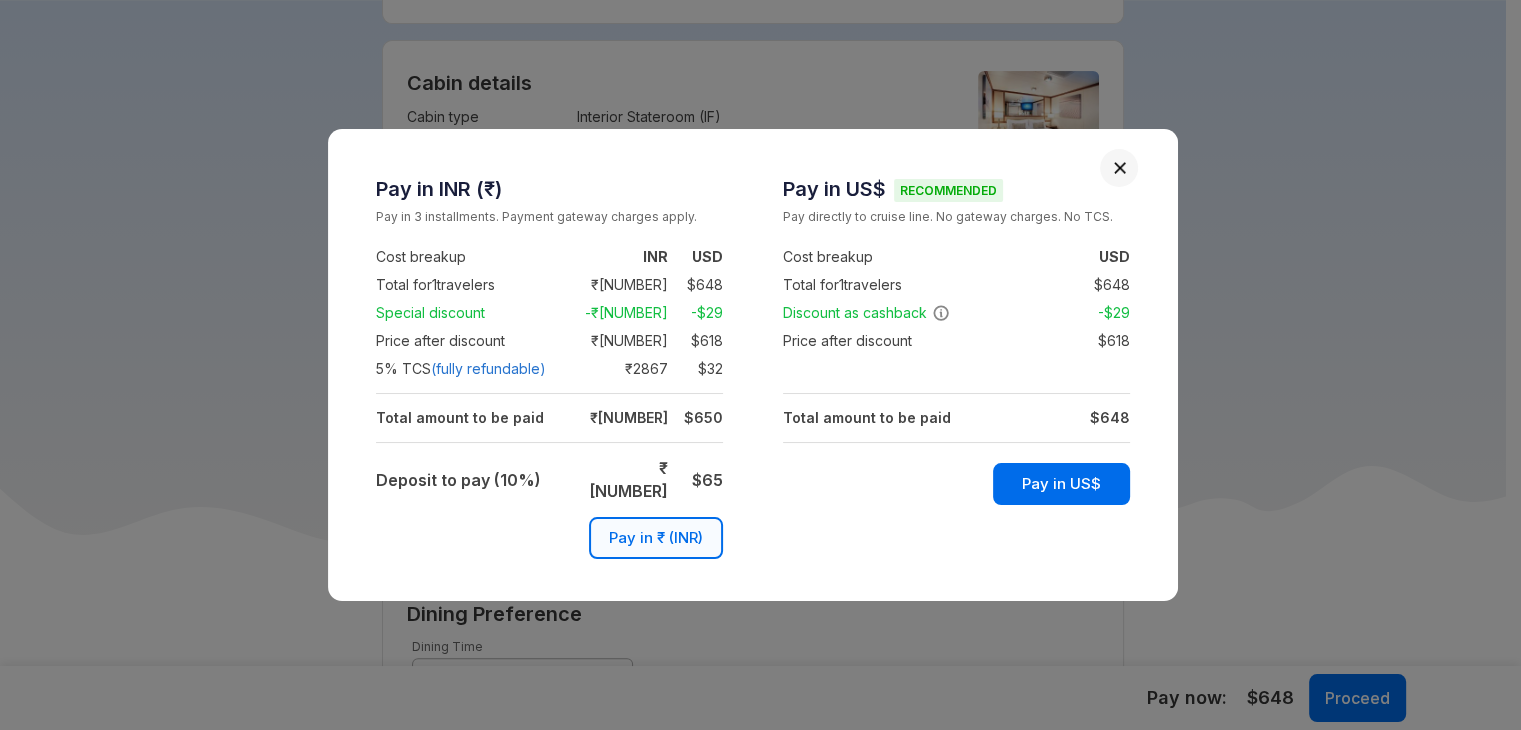scroll, scrollTop: 1053, scrollLeft: 0, axis: vertical 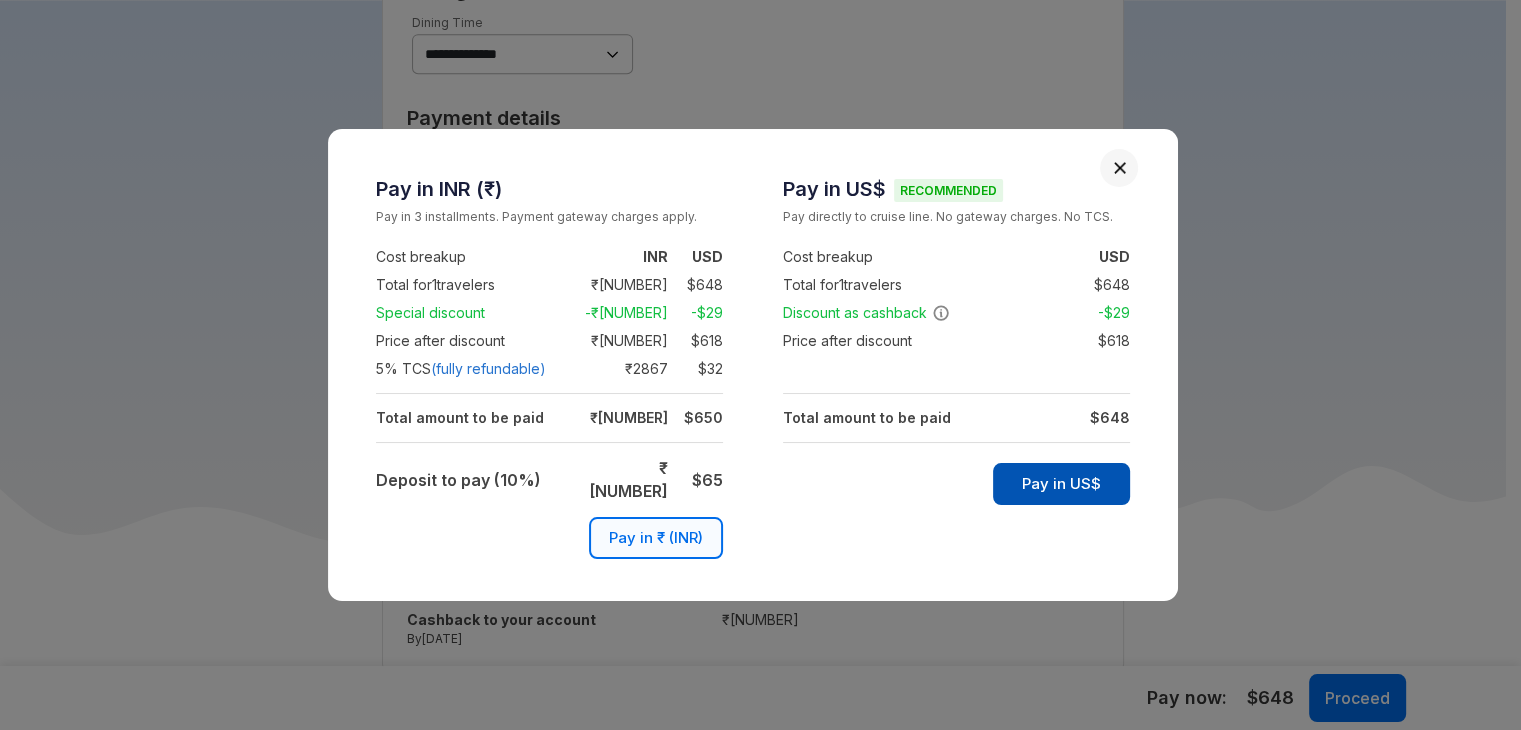 click on "Pay in US$" at bounding box center (1061, 484) 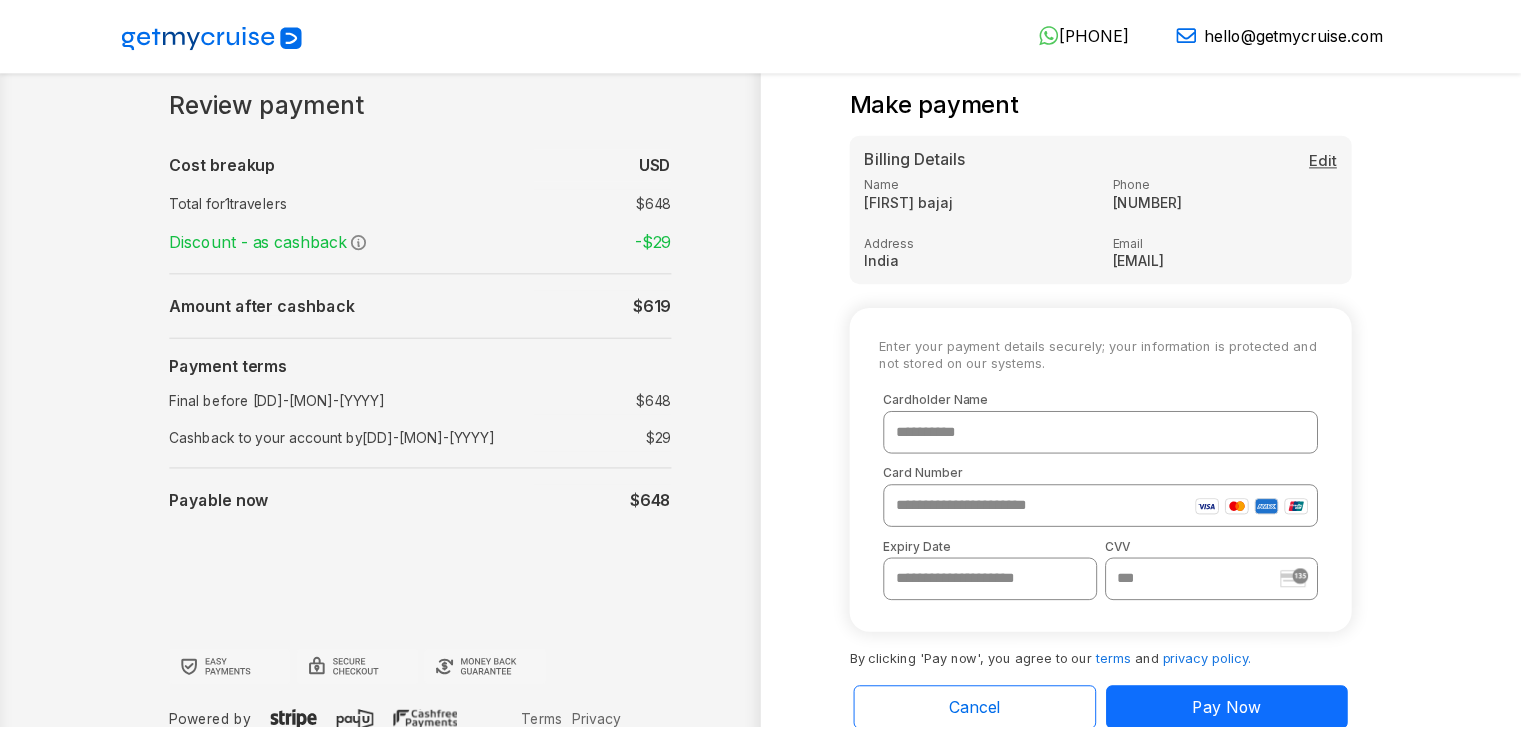 scroll, scrollTop: 0, scrollLeft: 0, axis: both 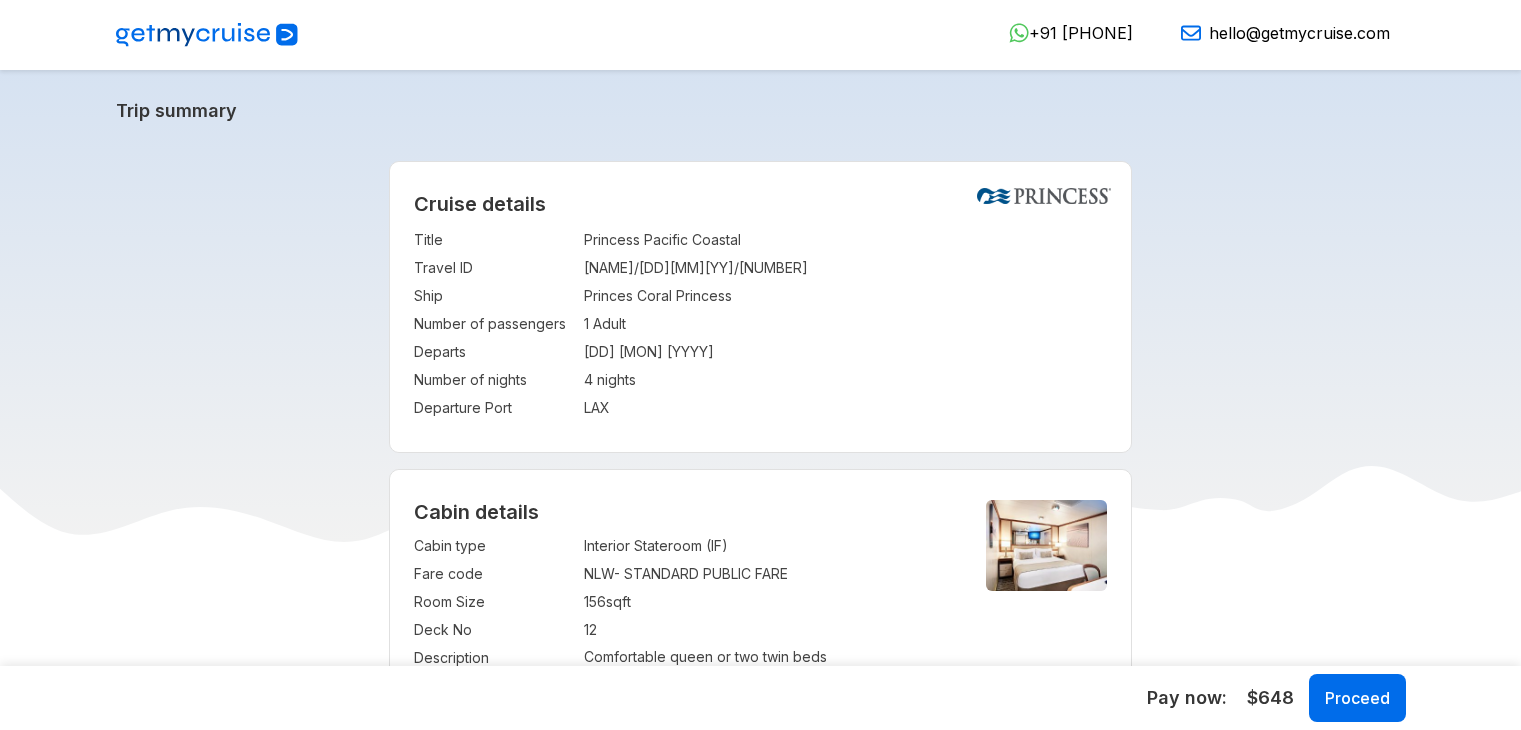 select on "**" 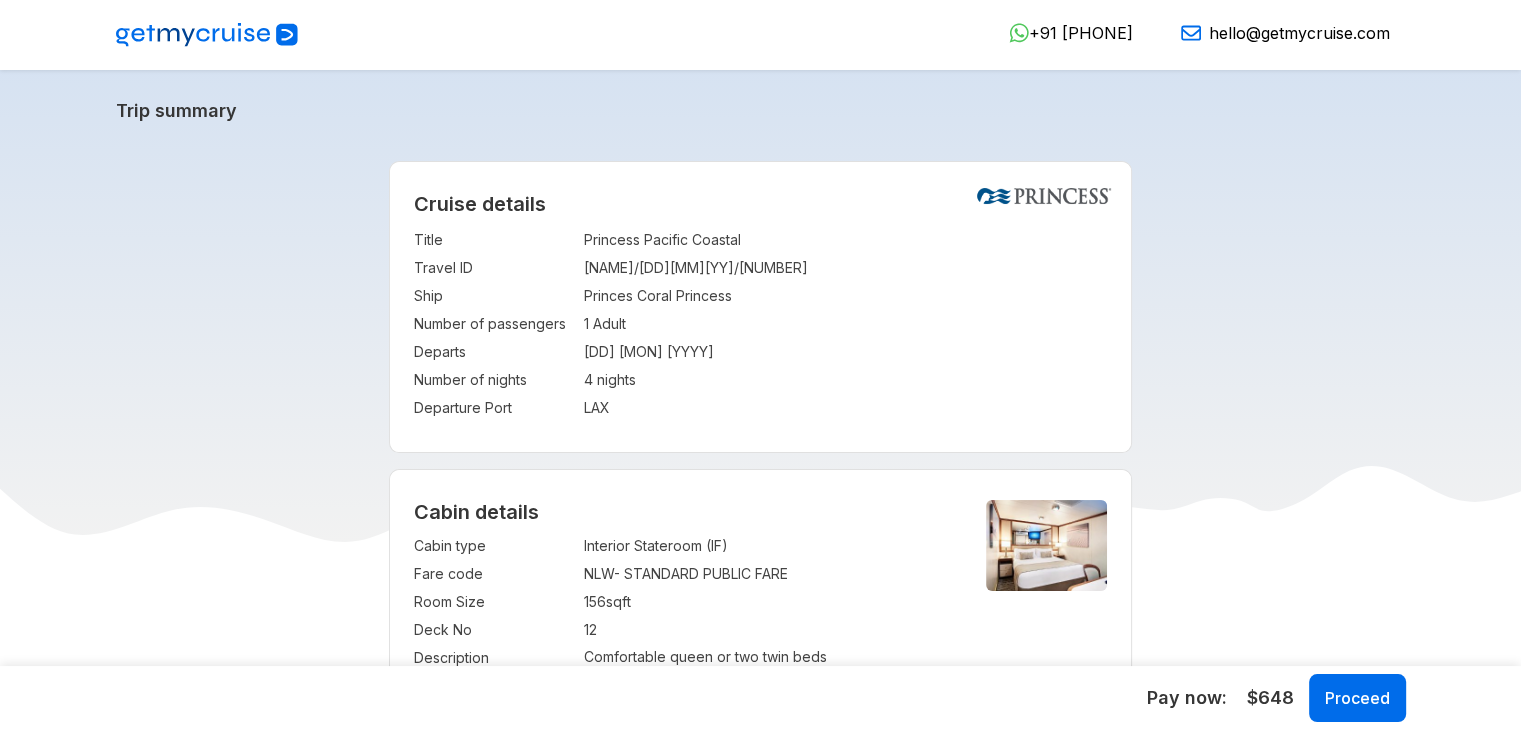 scroll, scrollTop: 0, scrollLeft: 0, axis: both 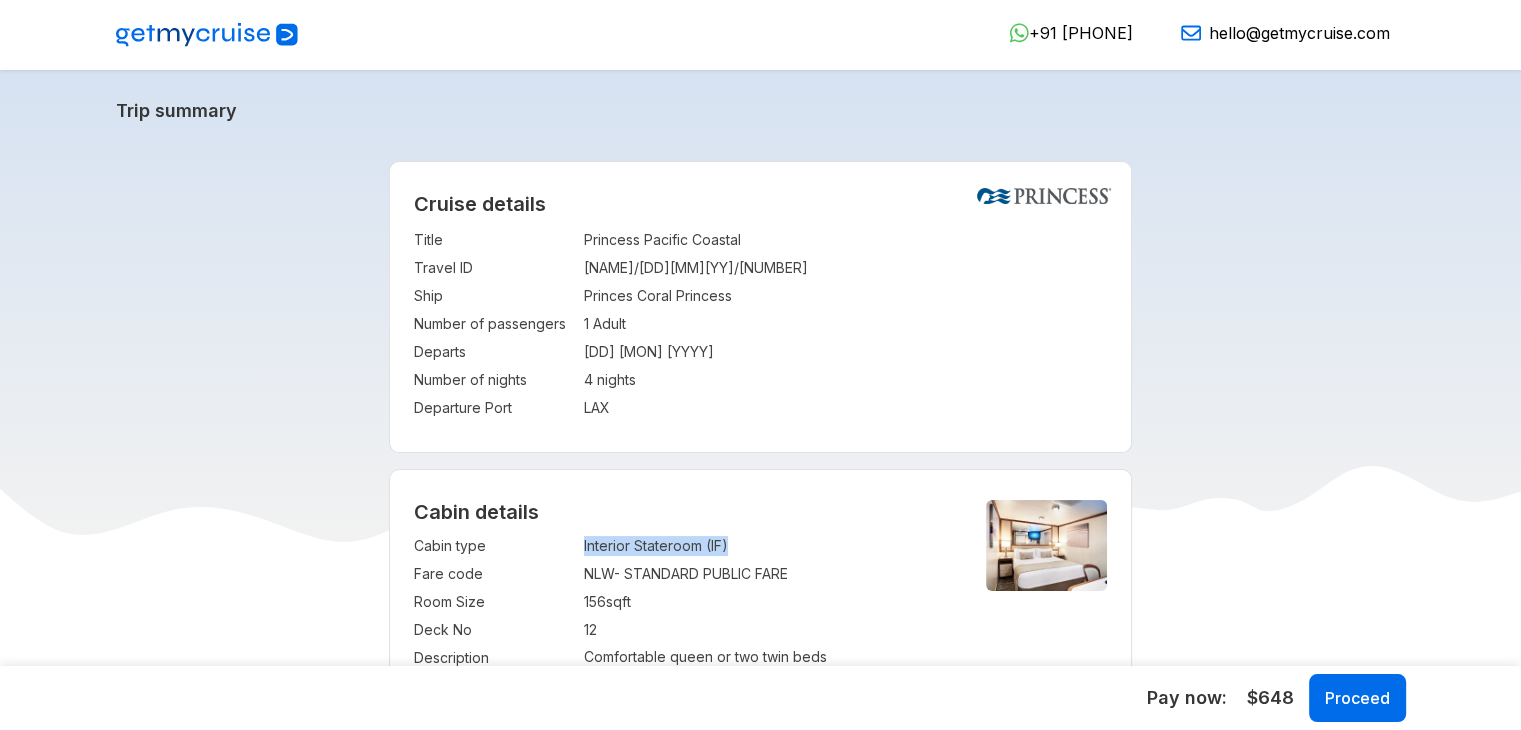 drag, startPoint x: 746, startPoint y: 546, endPoint x: 564, endPoint y: 545, distance: 182.00275 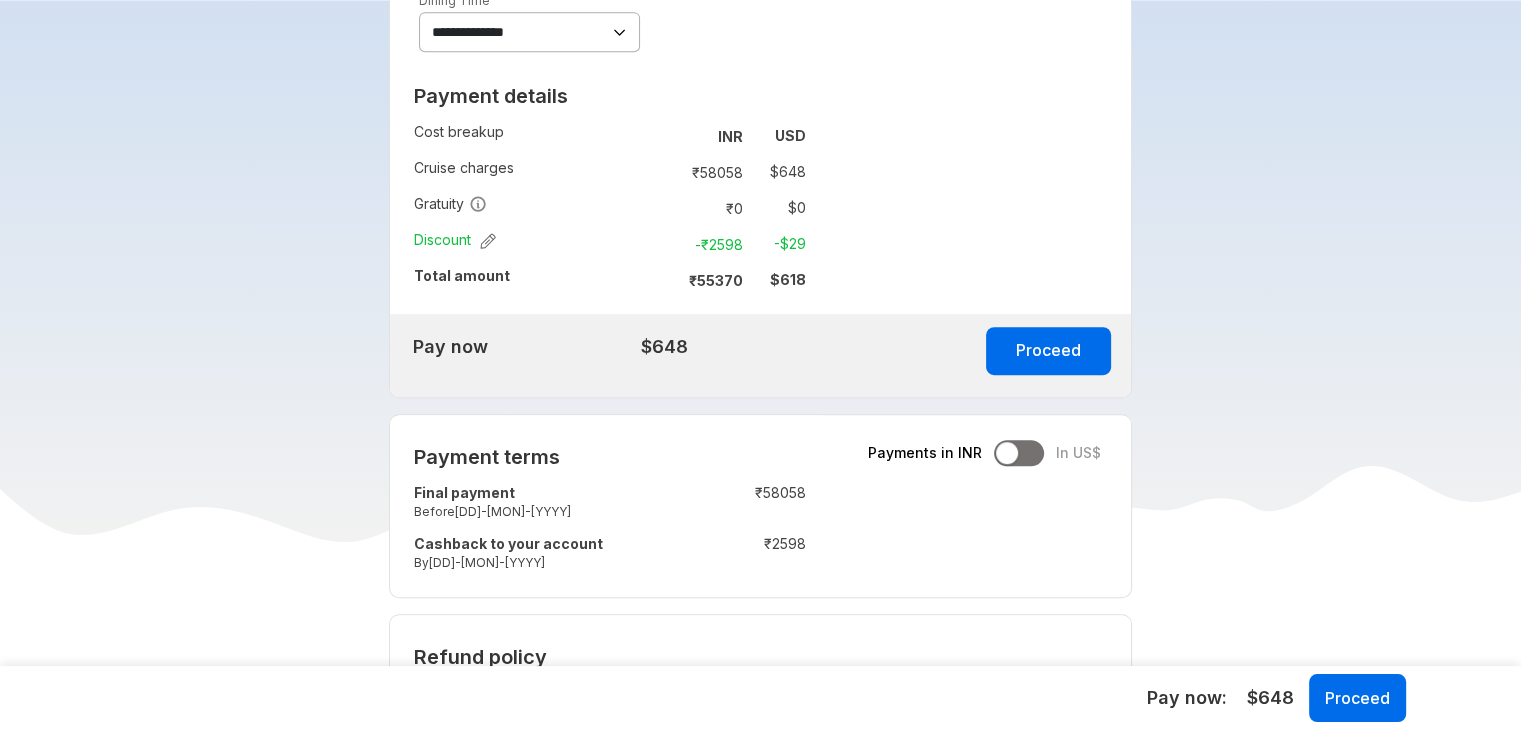 scroll, scrollTop: 1048, scrollLeft: 0, axis: vertical 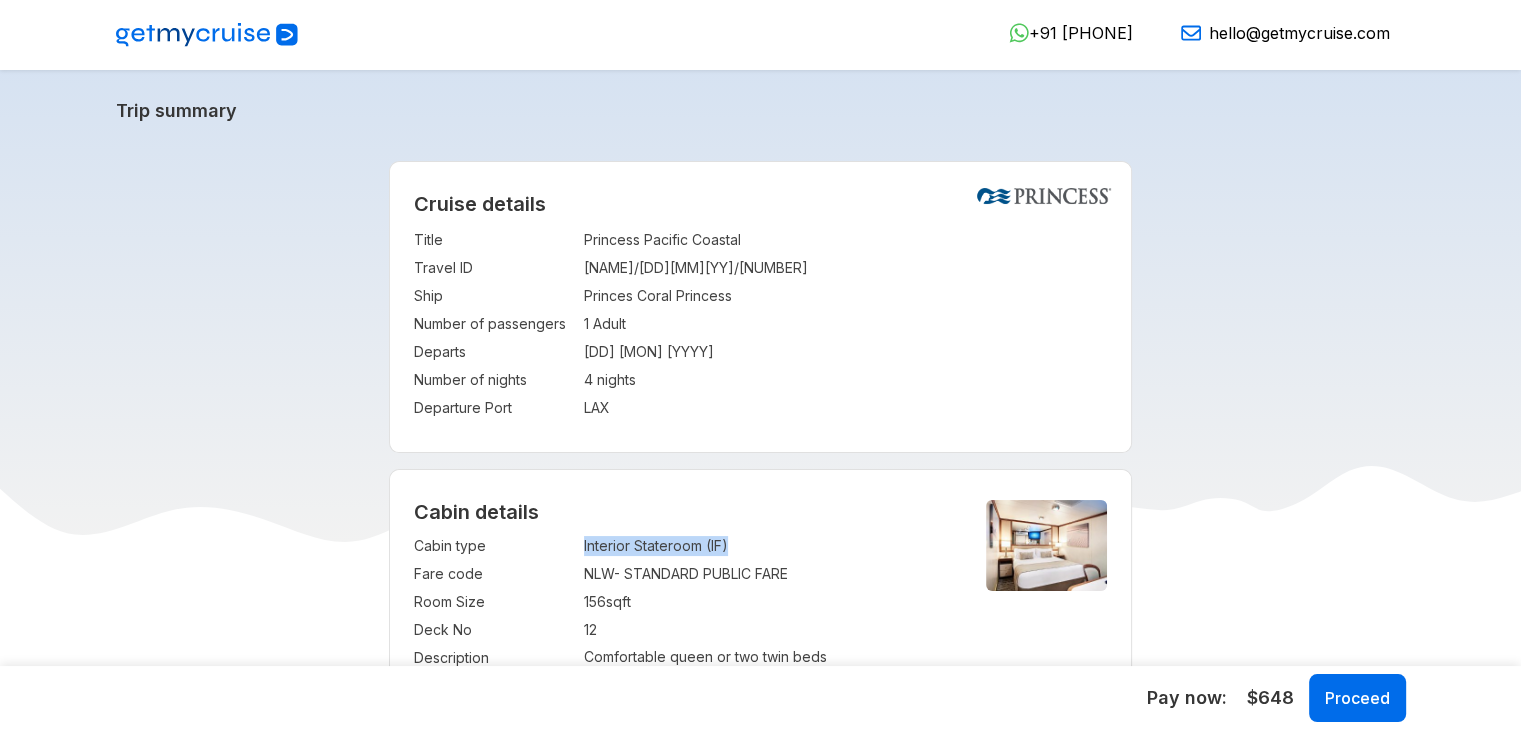 click on "Interior Stateroom (IF)" at bounding box center (768, 546) 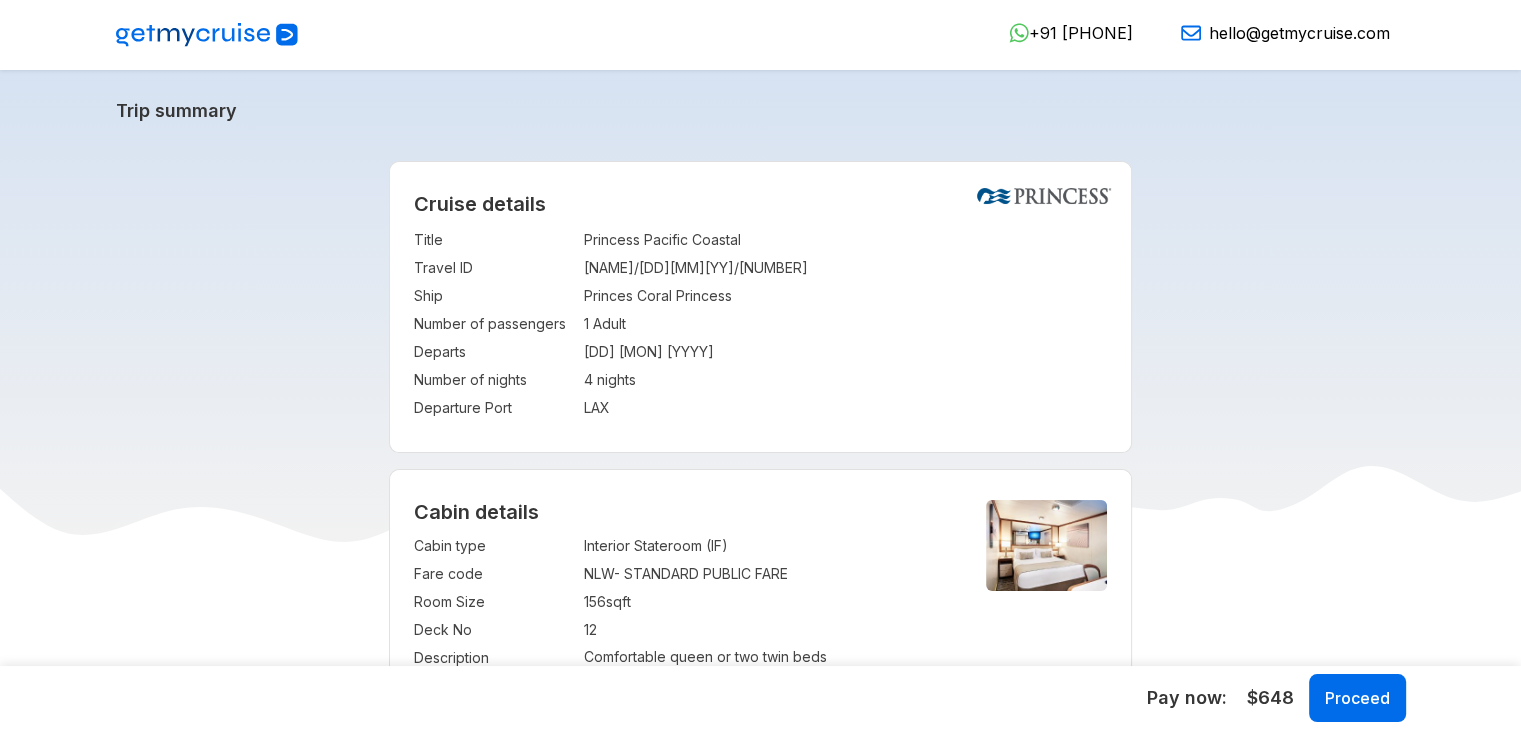 click on "Interior Stateroom (IF)" at bounding box center (768, 546) 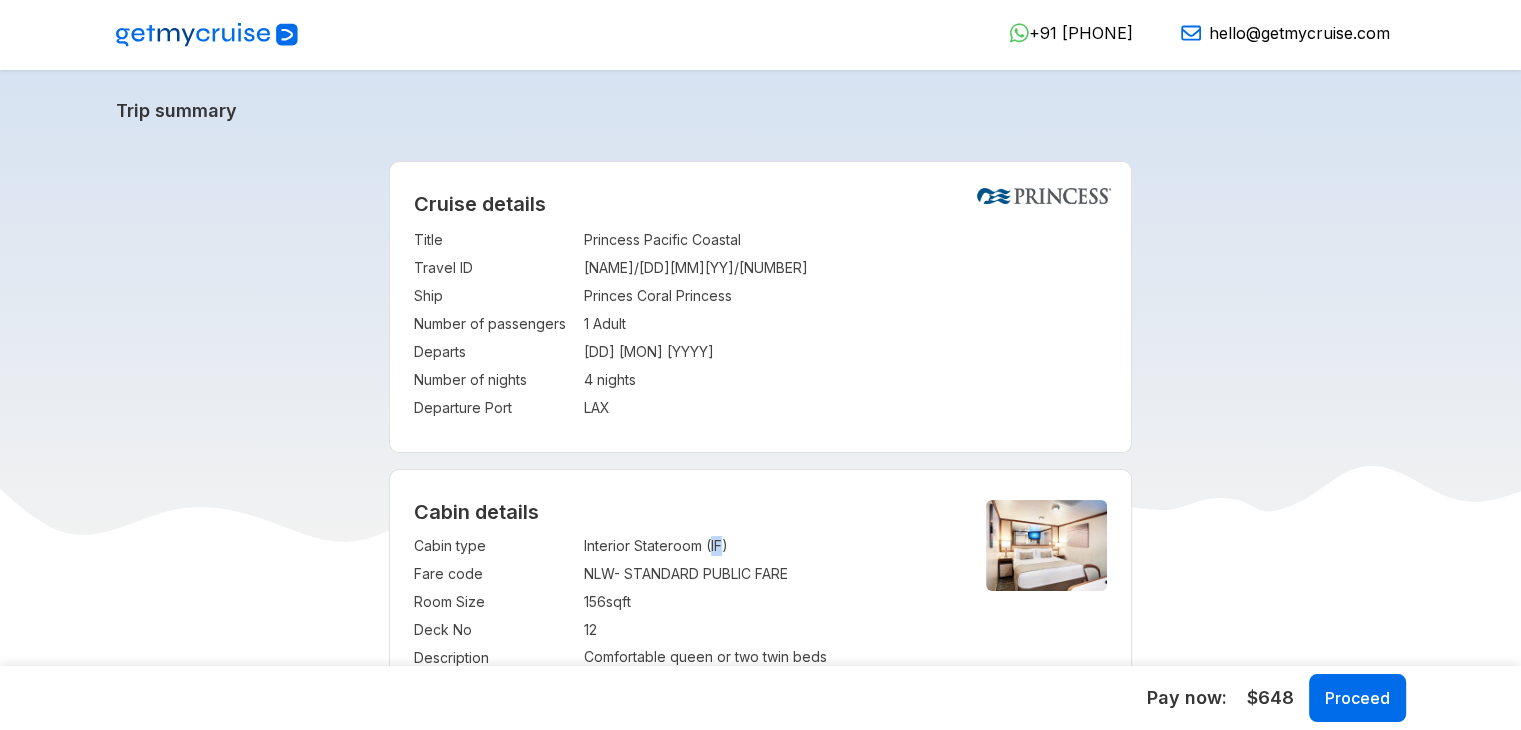 click on "Interior Stateroom (IF)" at bounding box center [768, 546] 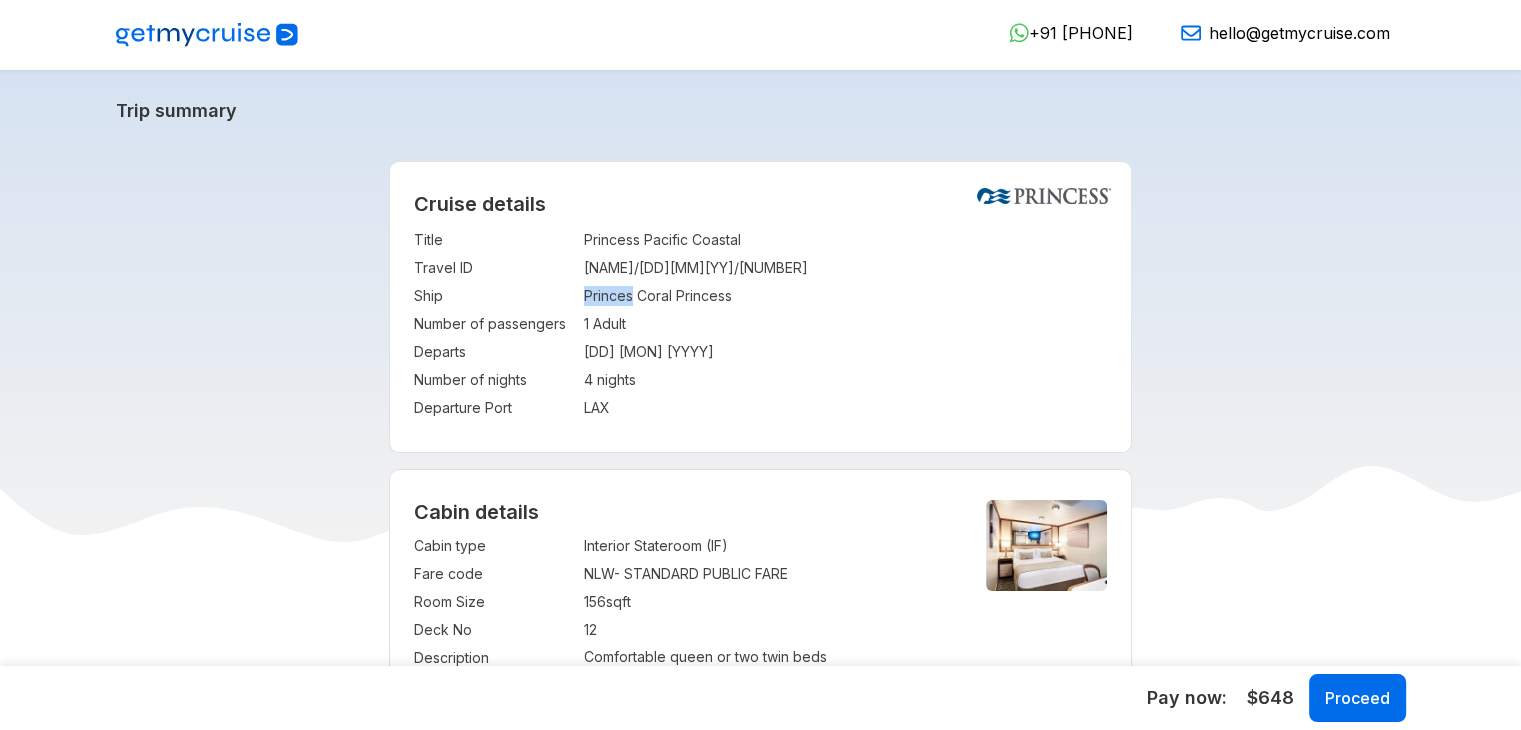 drag, startPoint x: 632, startPoint y: 297, endPoint x: 580, endPoint y: 299, distance: 52.03845 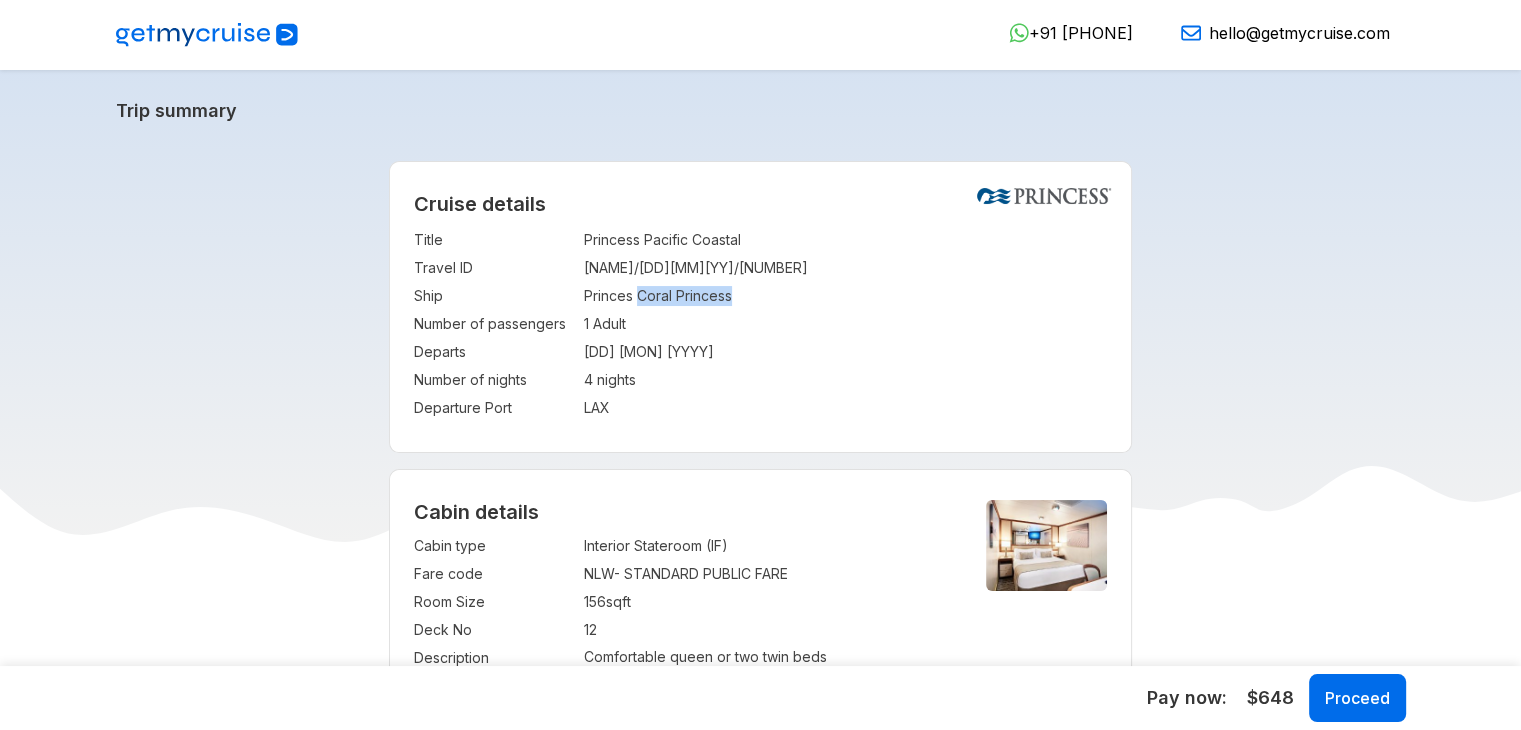 drag, startPoint x: 640, startPoint y: 298, endPoint x: 744, endPoint y: 291, distance: 104.23531 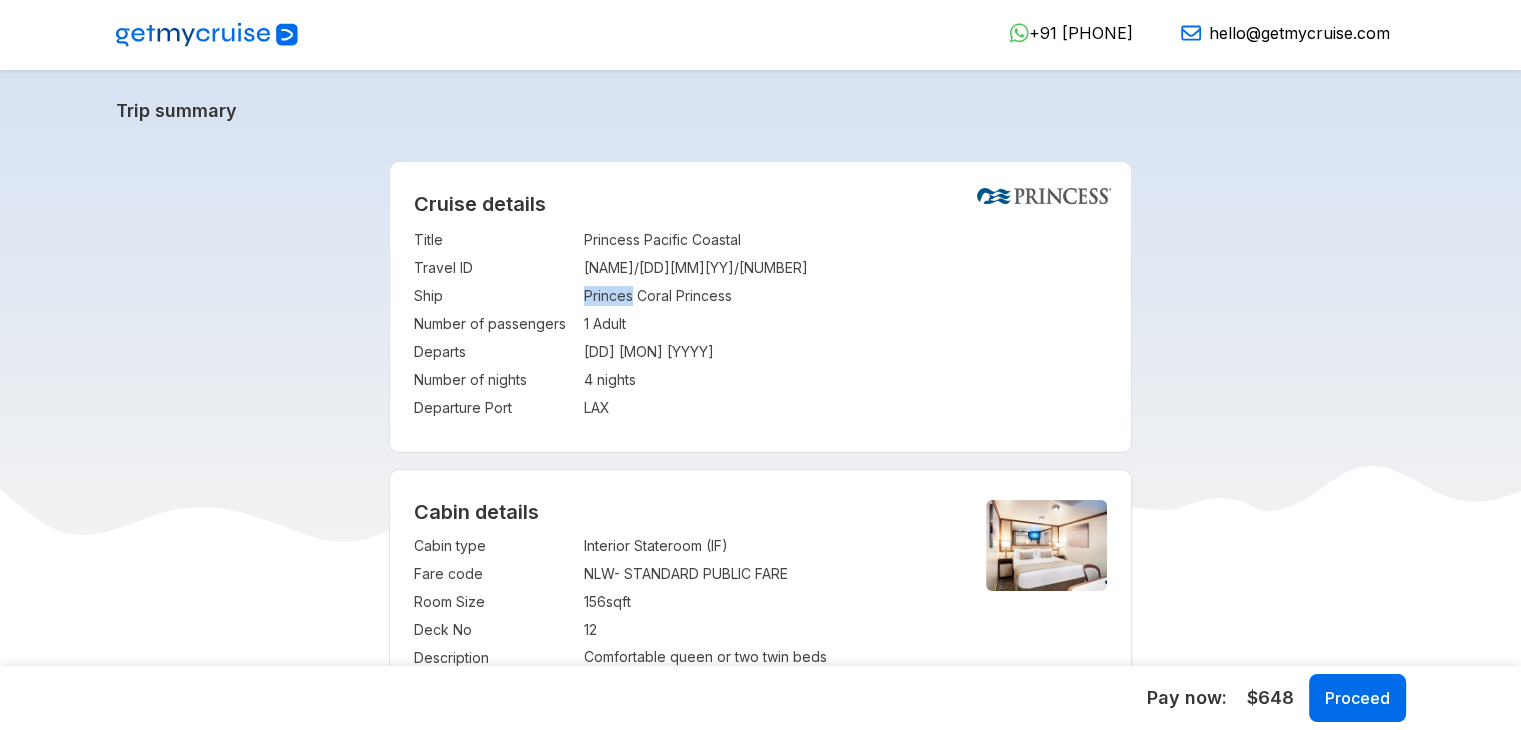 drag, startPoint x: 592, startPoint y: 297, endPoint x: 632, endPoint y: 297, distance: 40 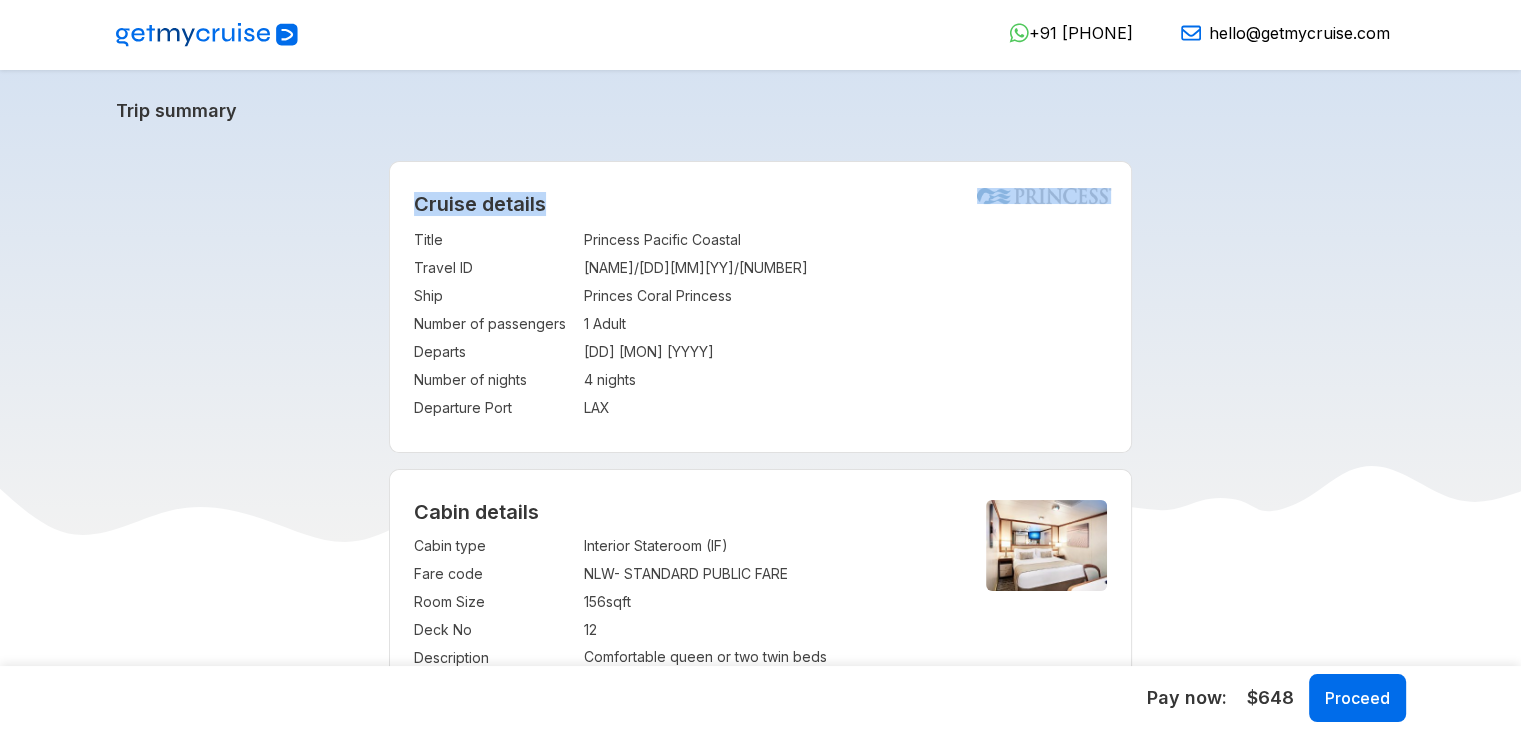 drag, startPoint x: 1116, startPoint y: 195, endPoint x: 1042, endPoint y: 197, distance: 74.02702 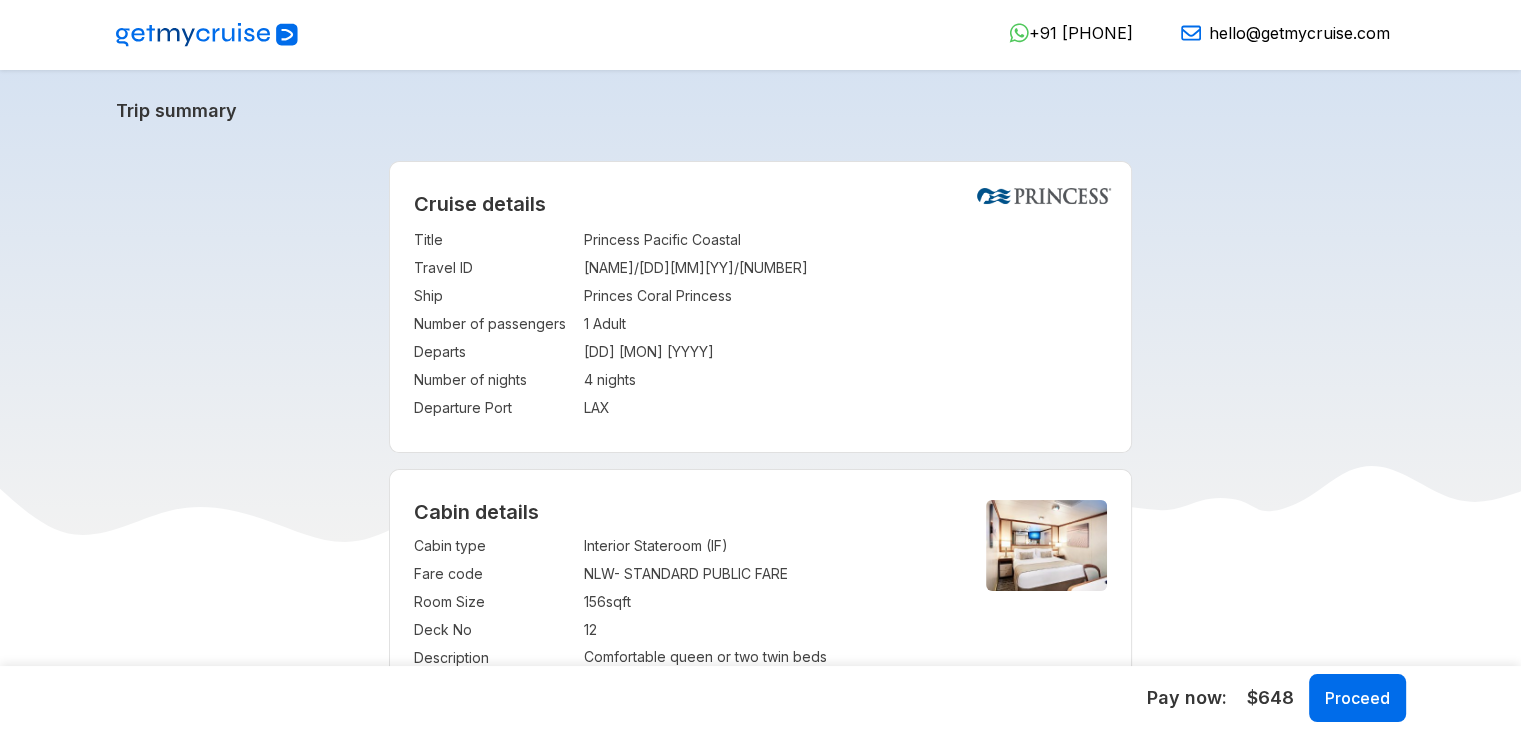 click on "Princess   Pacific Coastal" at bounding box center [845, 240] 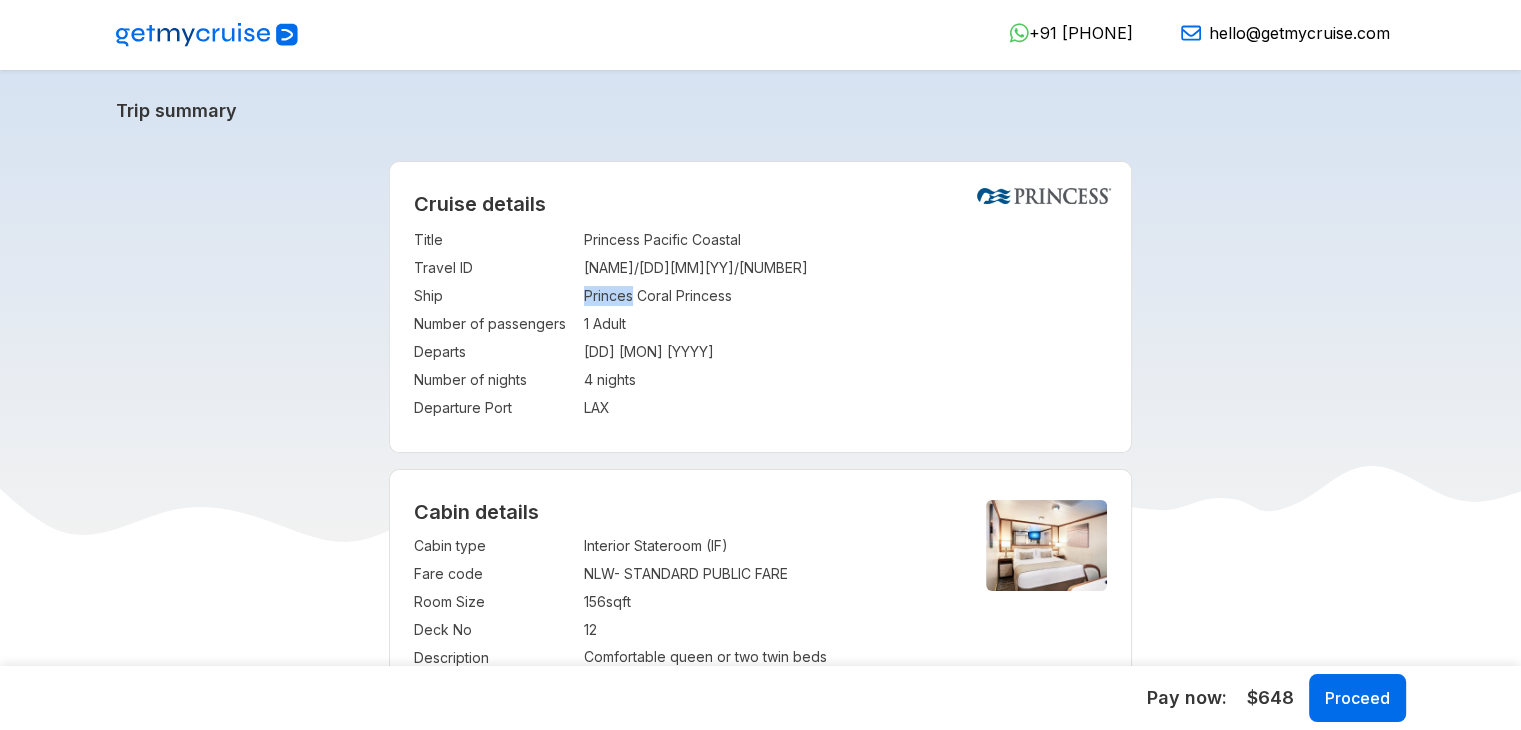 drag, startPoint x: 632, startPoint y: 297, endPoint x: 582, endPoint y: 298, distance: 50.01 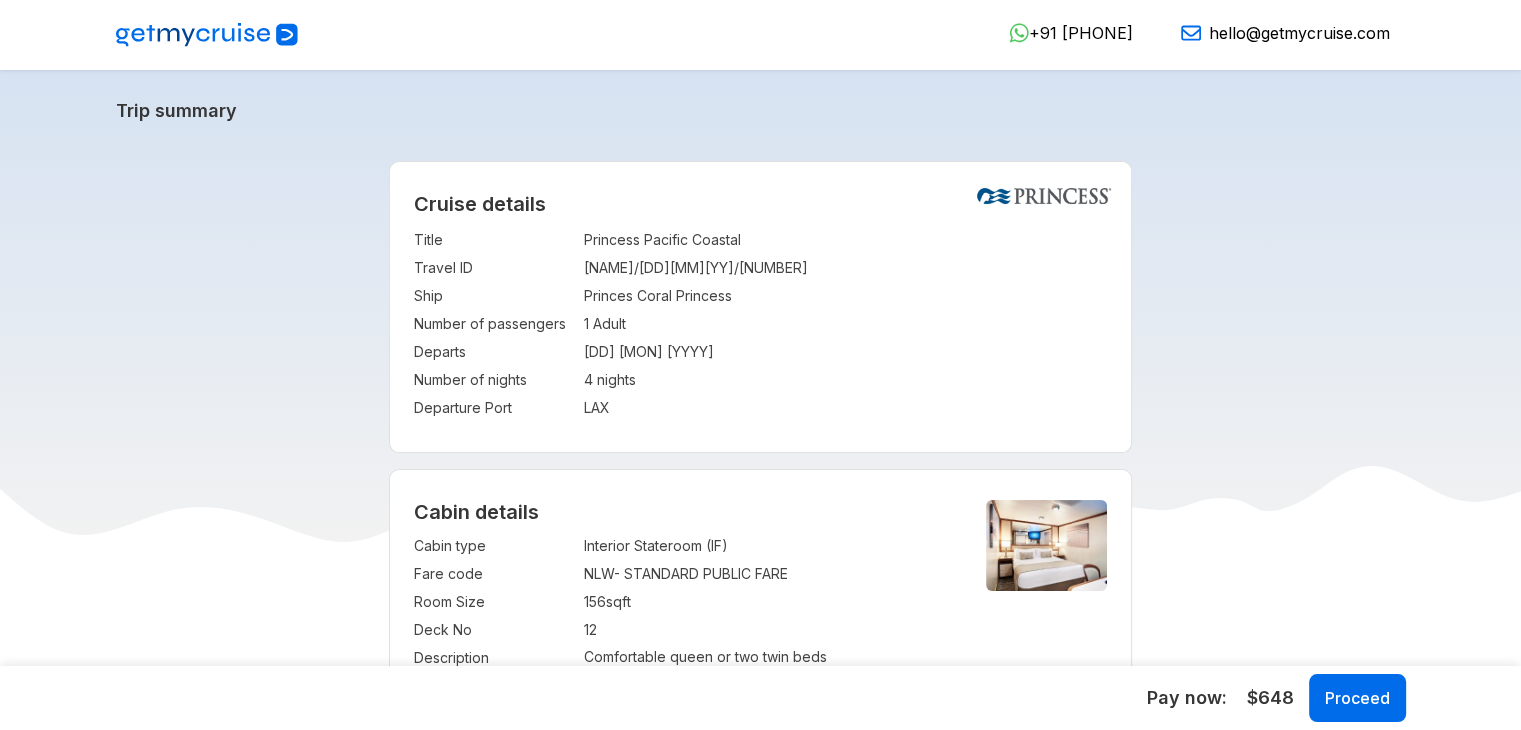 click on "16 May 2026" at bounding box center (845, 352) 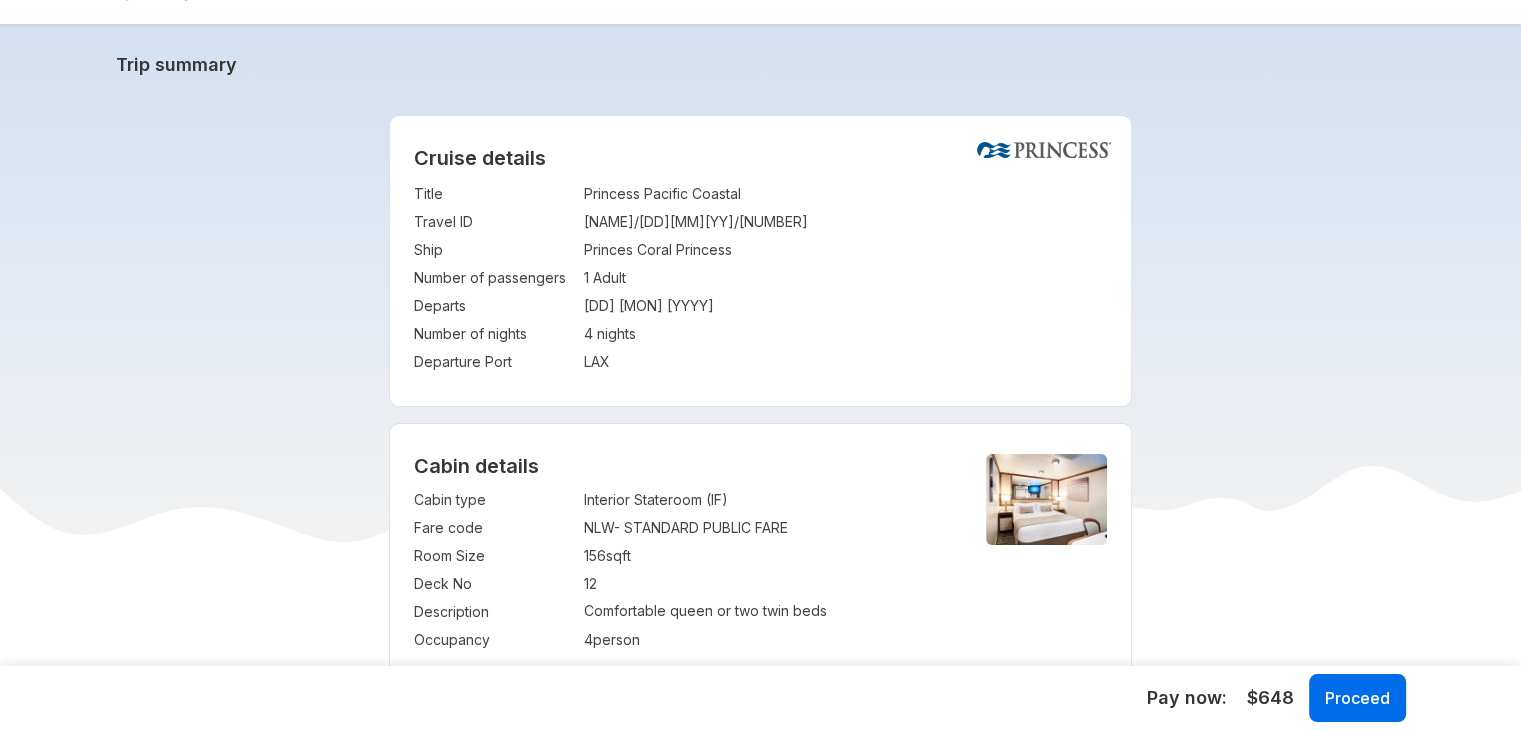 scroll, scrollTop: 78, scrollLeft: 0, axis: vertical 